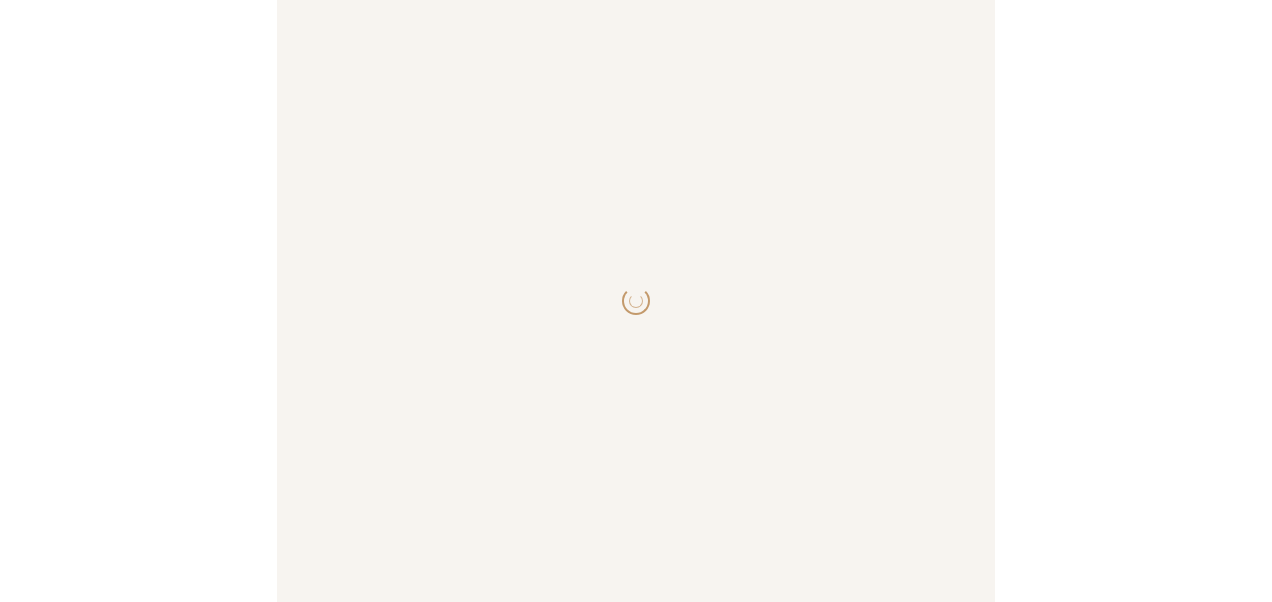 scroll, scrollTop: 0, scrollLeft: 0, axis: both 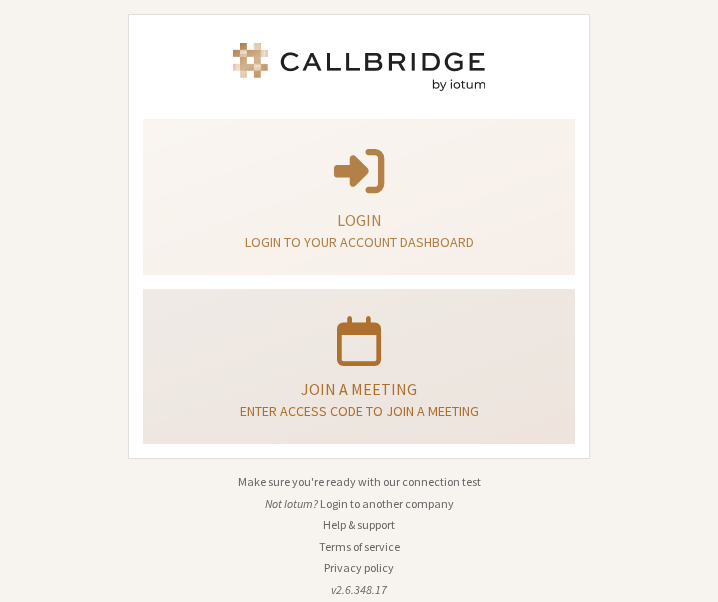 click on "Join a meeting" at bounding box center [359, 389] 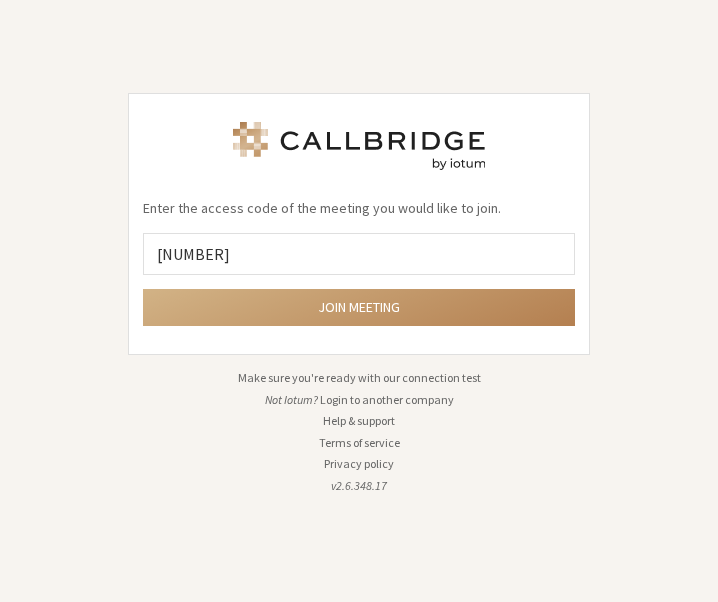type on "[NUMBER]" 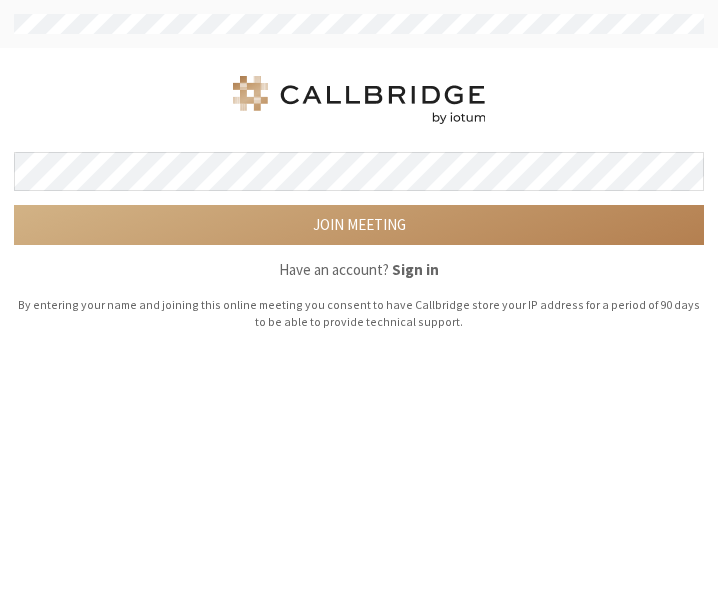 click on "Join meeting" at bounding box center (359, 225) 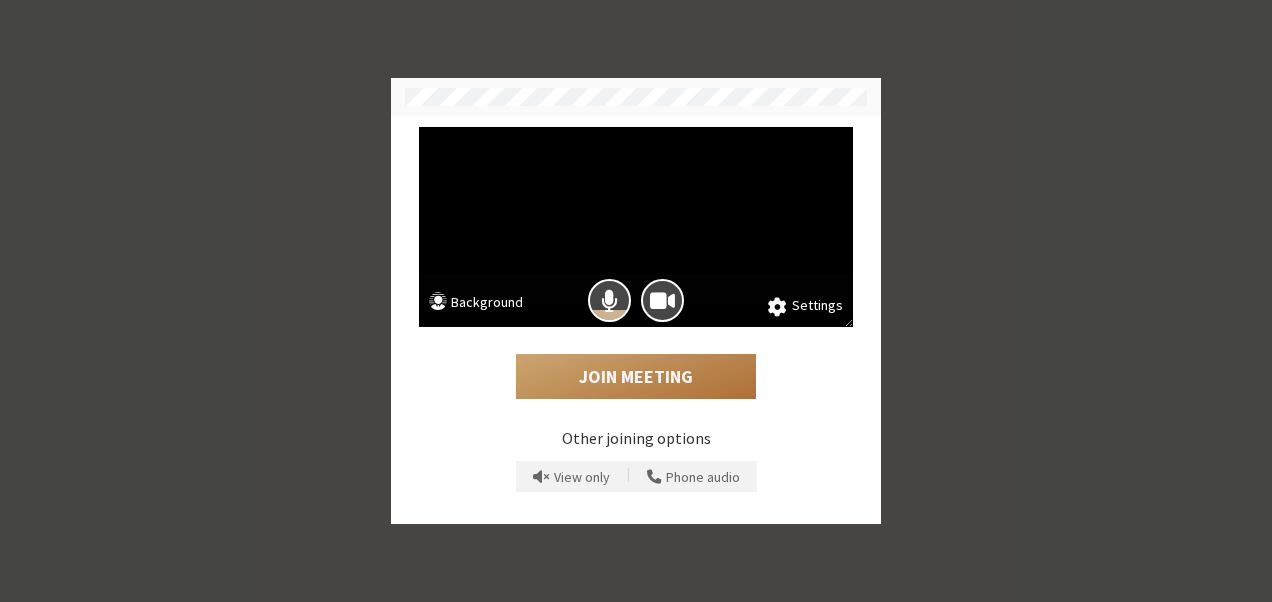 click on "Join Meeting" at bounding box center [636, 377] 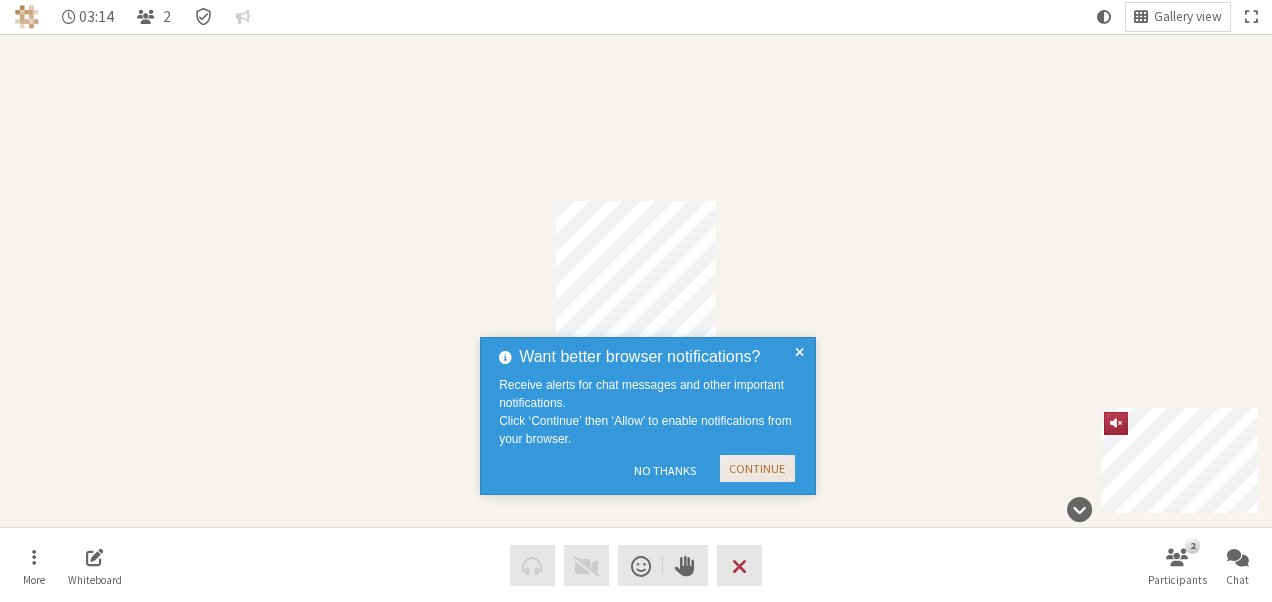 click on "Continue" at bounding box center [757, 468] 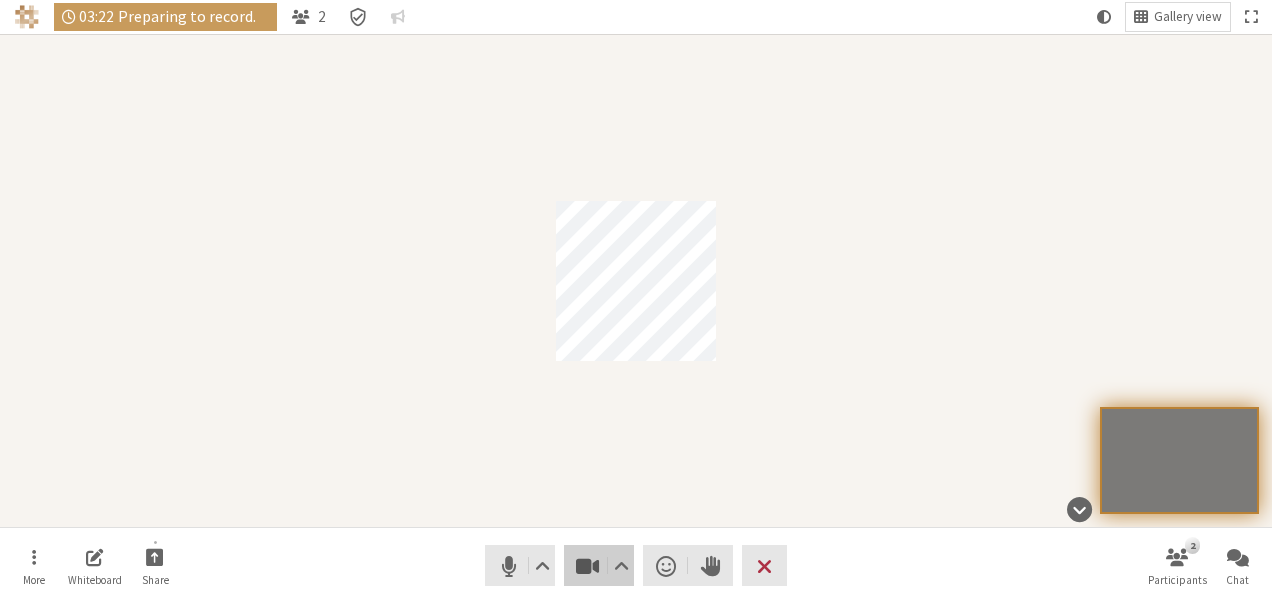 click on "Video" at bounding box center (599, 565) 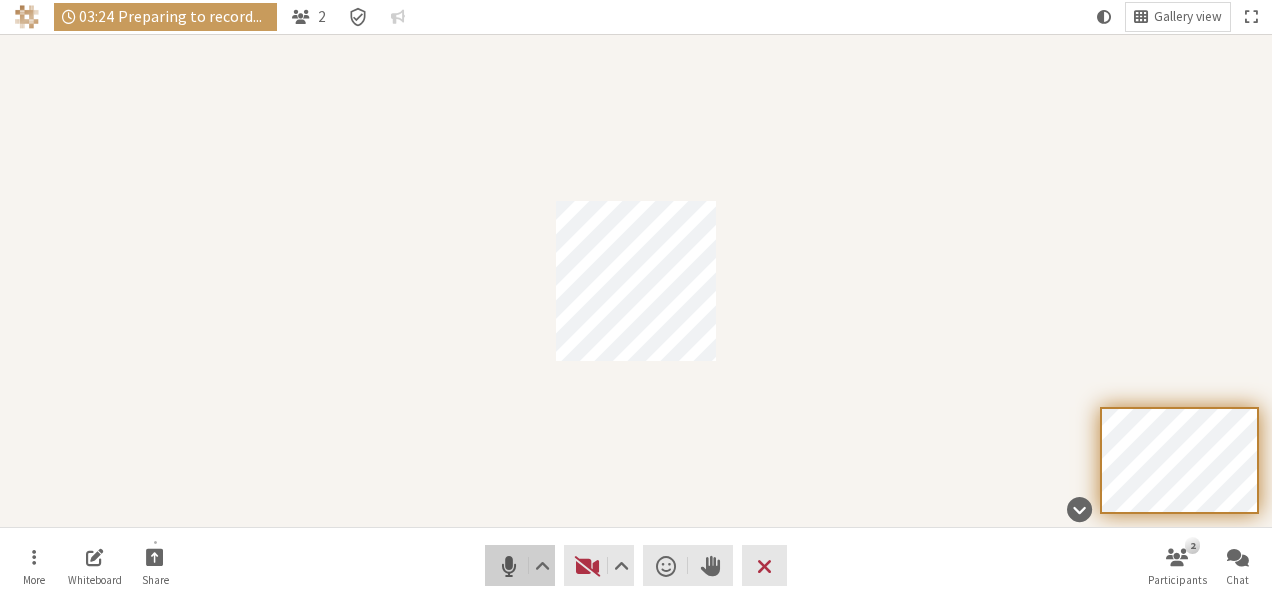 click at bounding box center (509, 566) 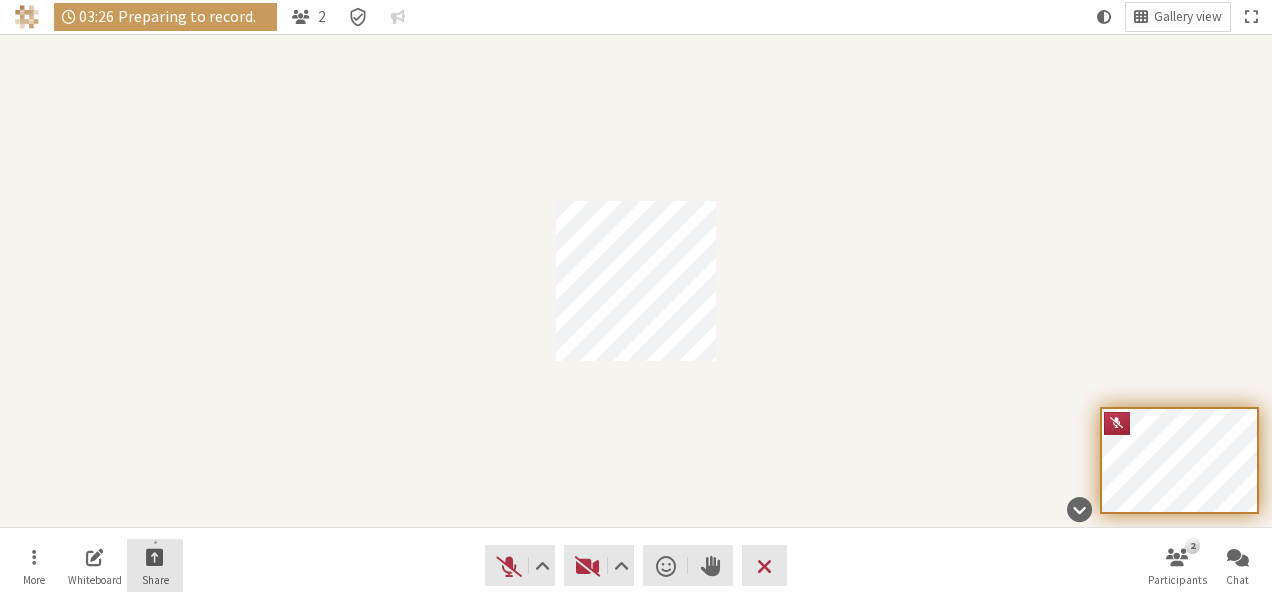 click at bounding box center [155, 556] 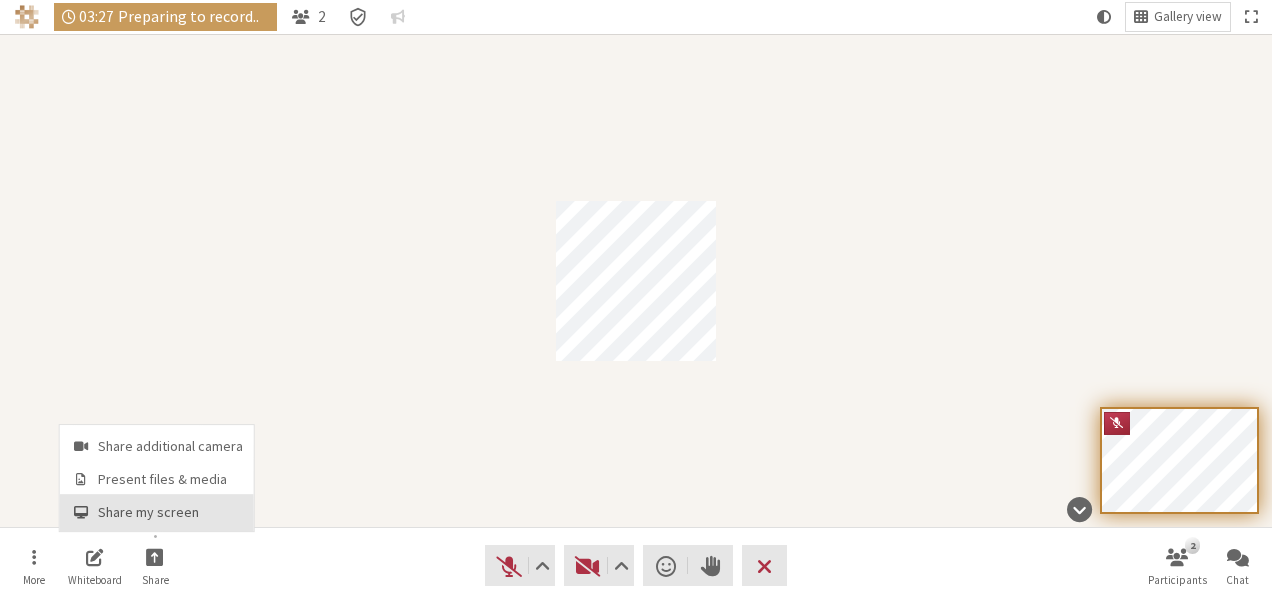 click on "Share my screen" at bounding box center (157, 512) 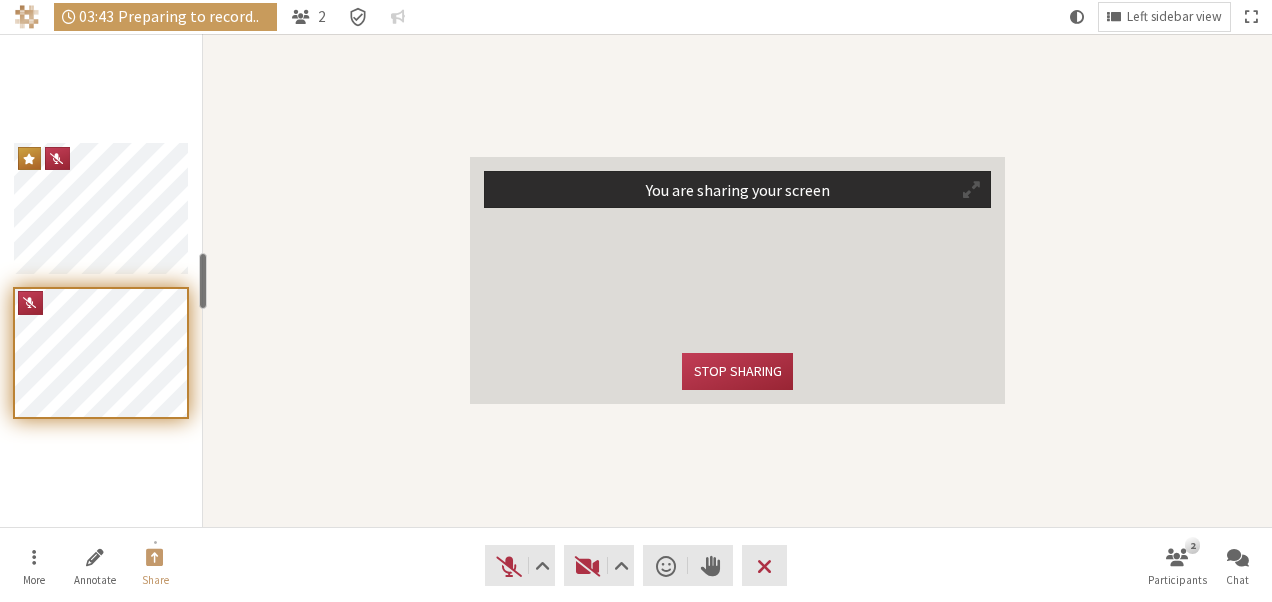 click at bounding box center [971, 189] 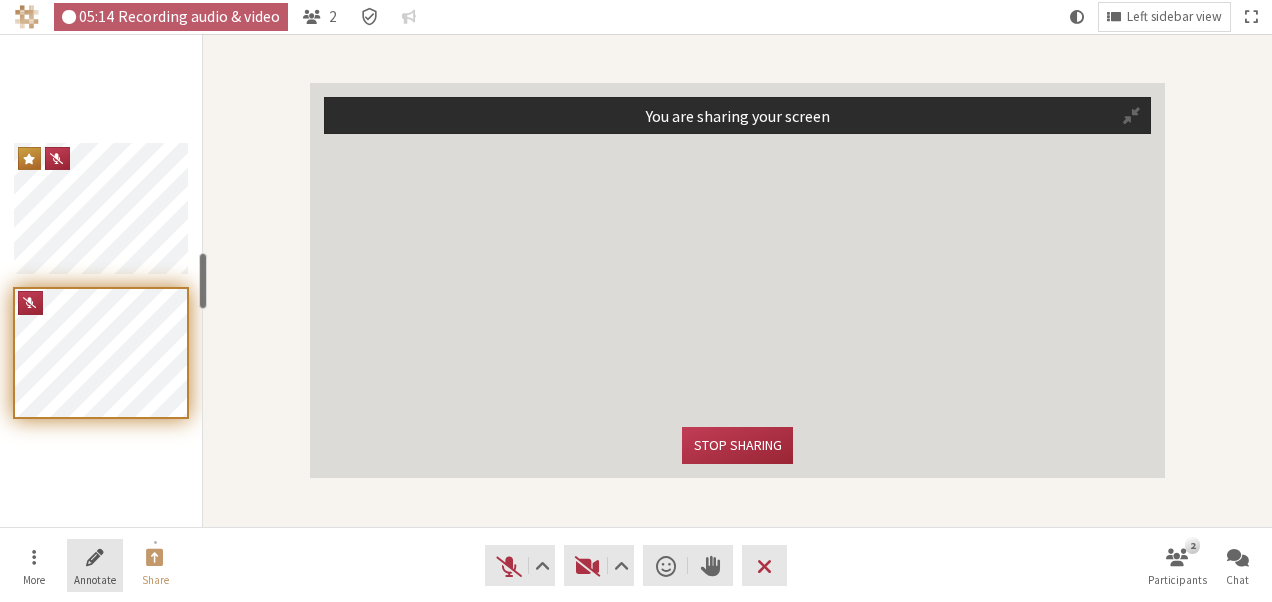 click on "Annotate" at bounding box center [95, 566] 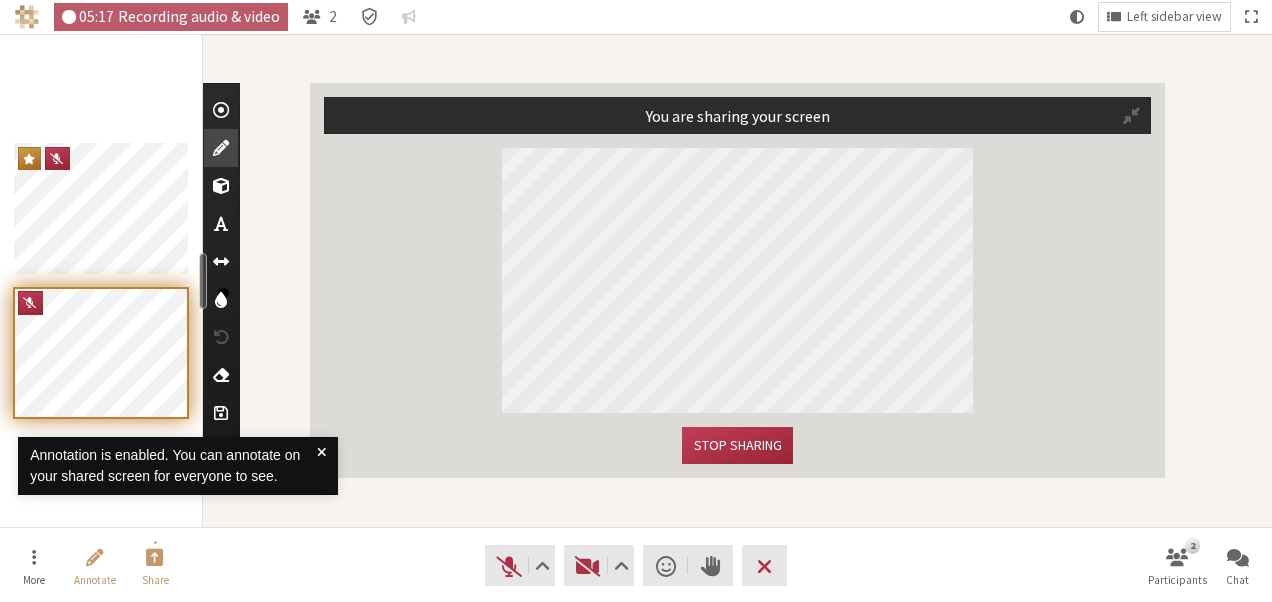 click on "You are sharing your screen Stop sharing" at bounding box center (737, 280) 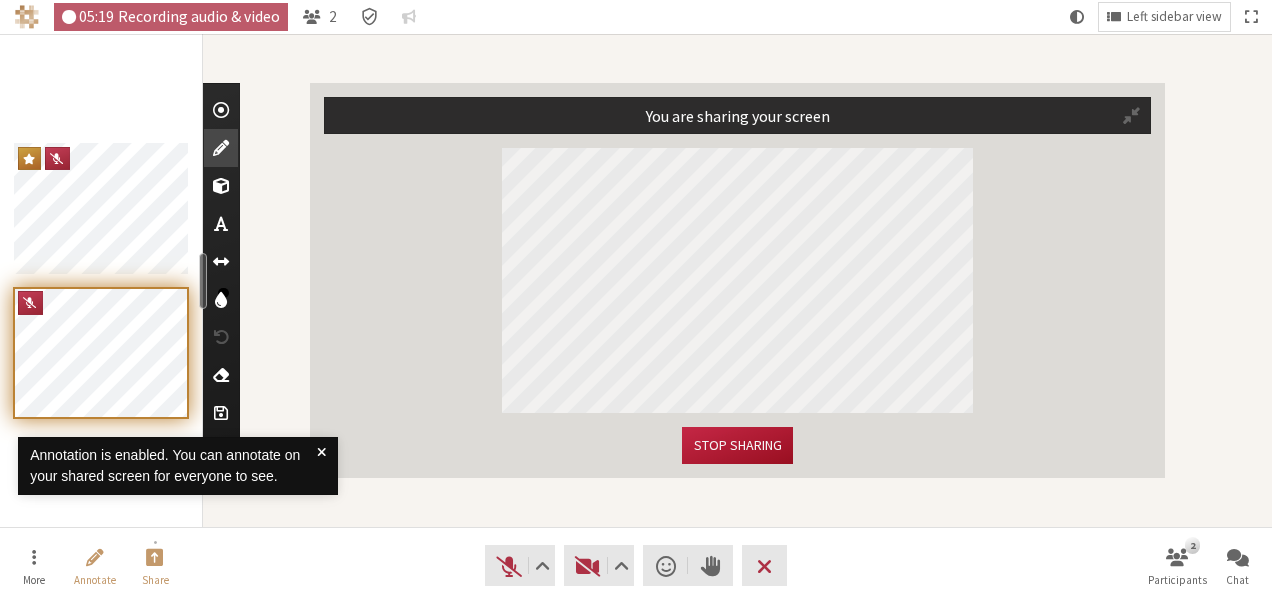 click on "Stop sharing" at bounding box center [737, 445] 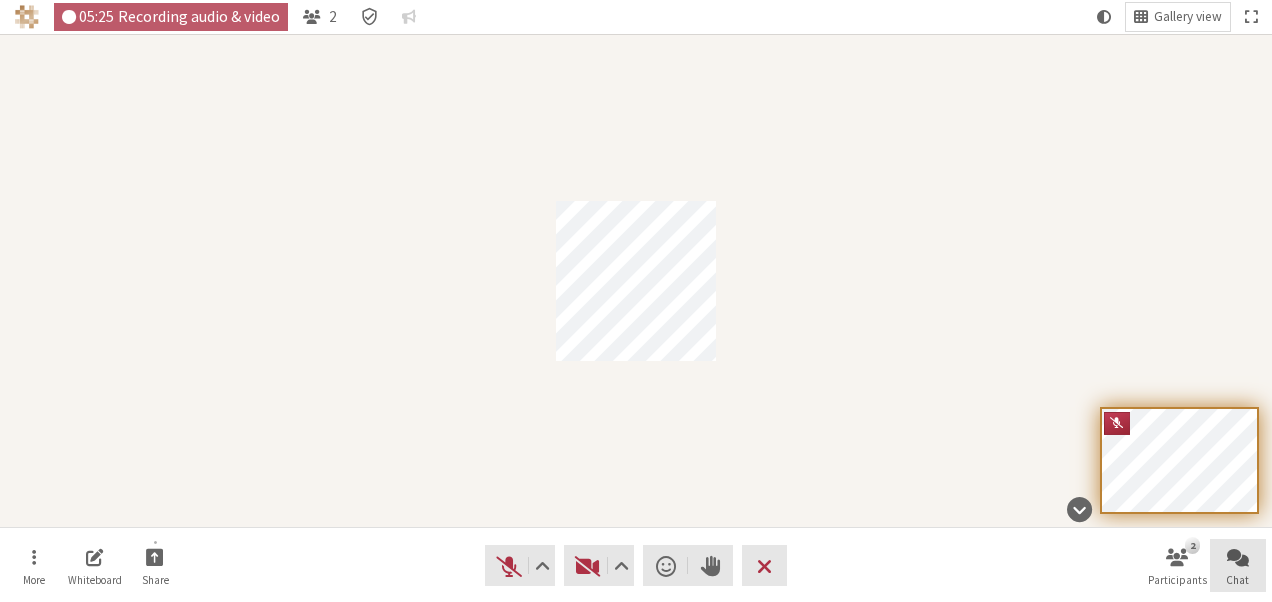 click at bounding box center (1238, 556) 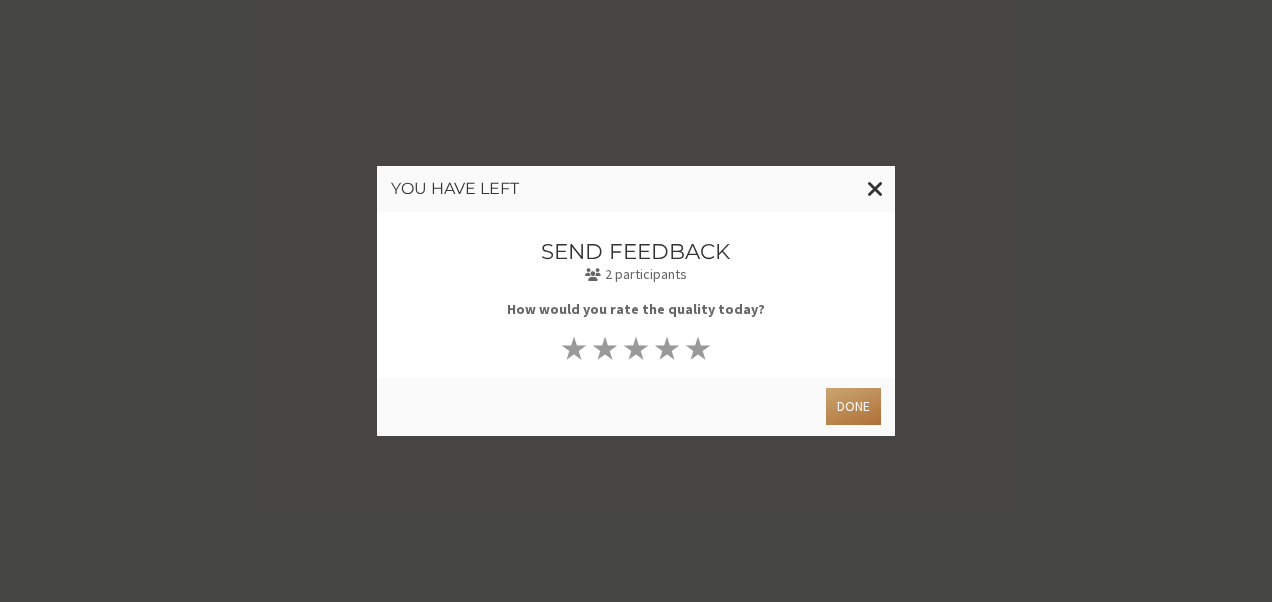 click on "Done" at bounding box center (853, 406) 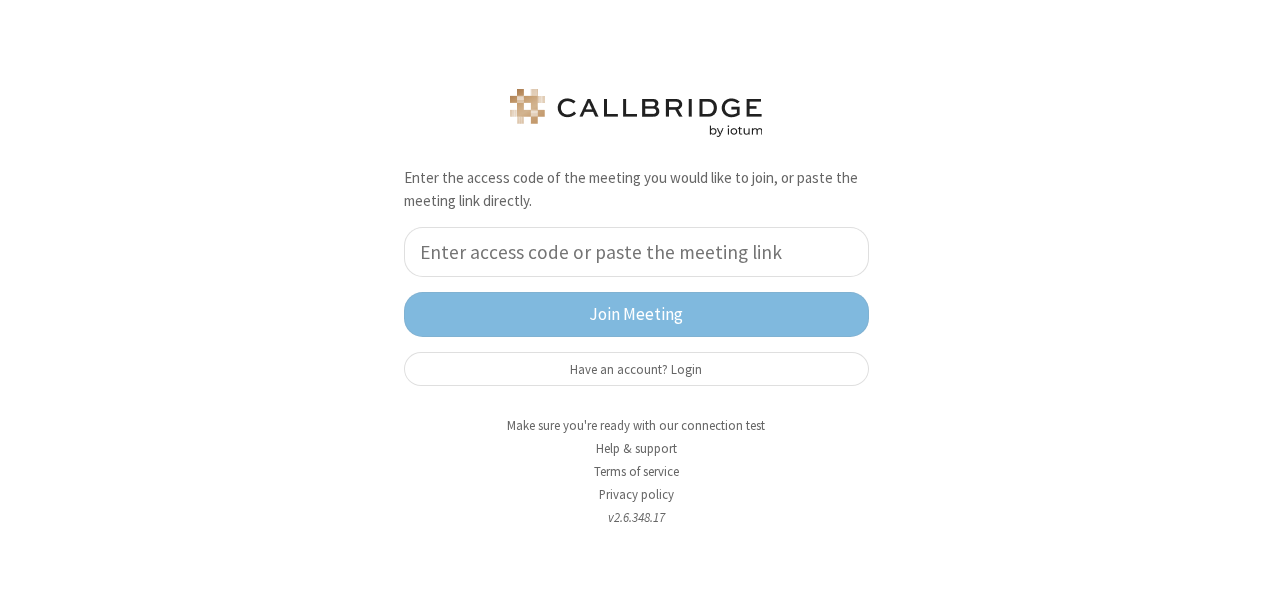 scroll, scrollTop: 0, scrollLeft: 0, axis: both 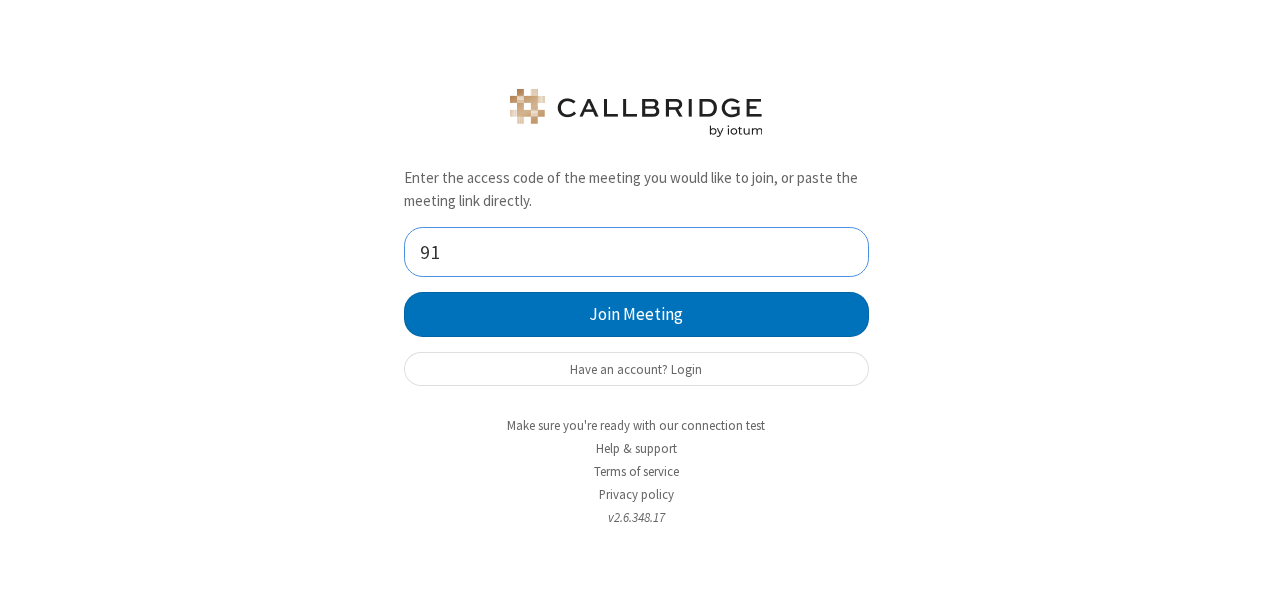 type on "[NUMBER]" 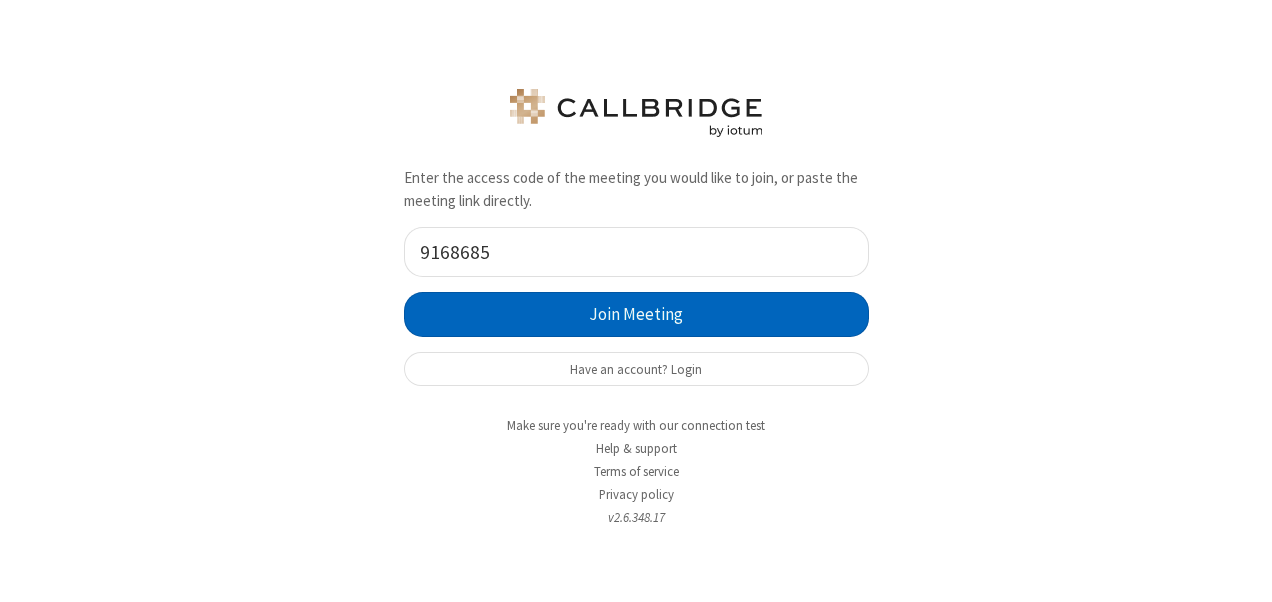 click on "Join Meeting" at bounding box center [636, 314] 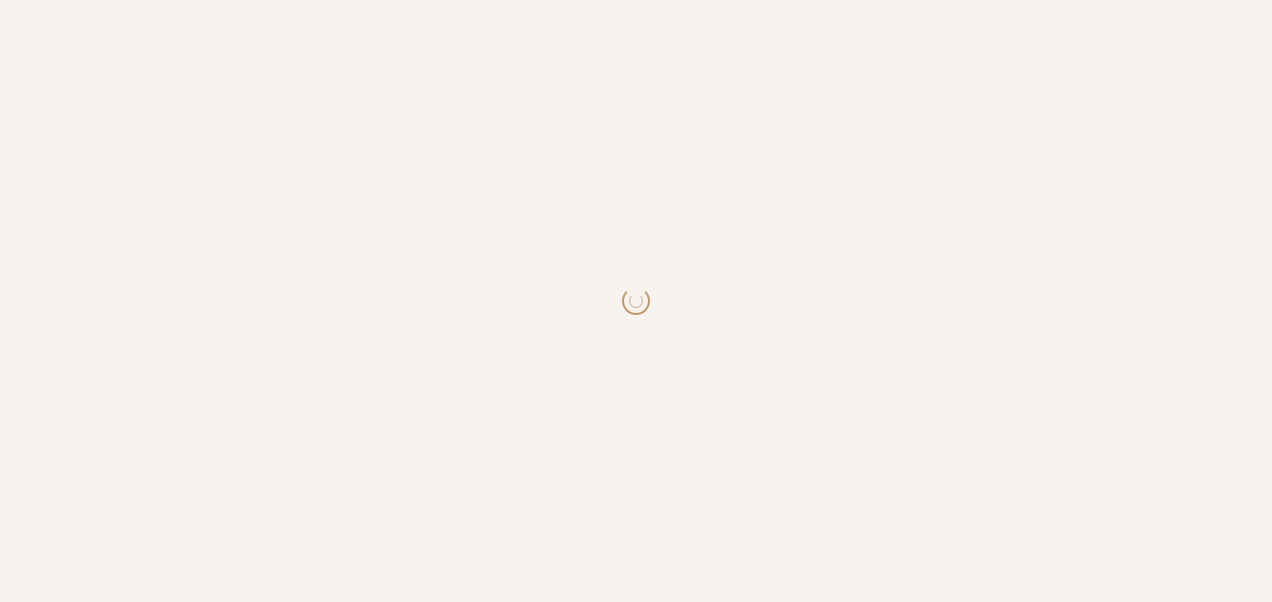 scroll, scrollTop: 0, scrollLeft: 0, axis: both 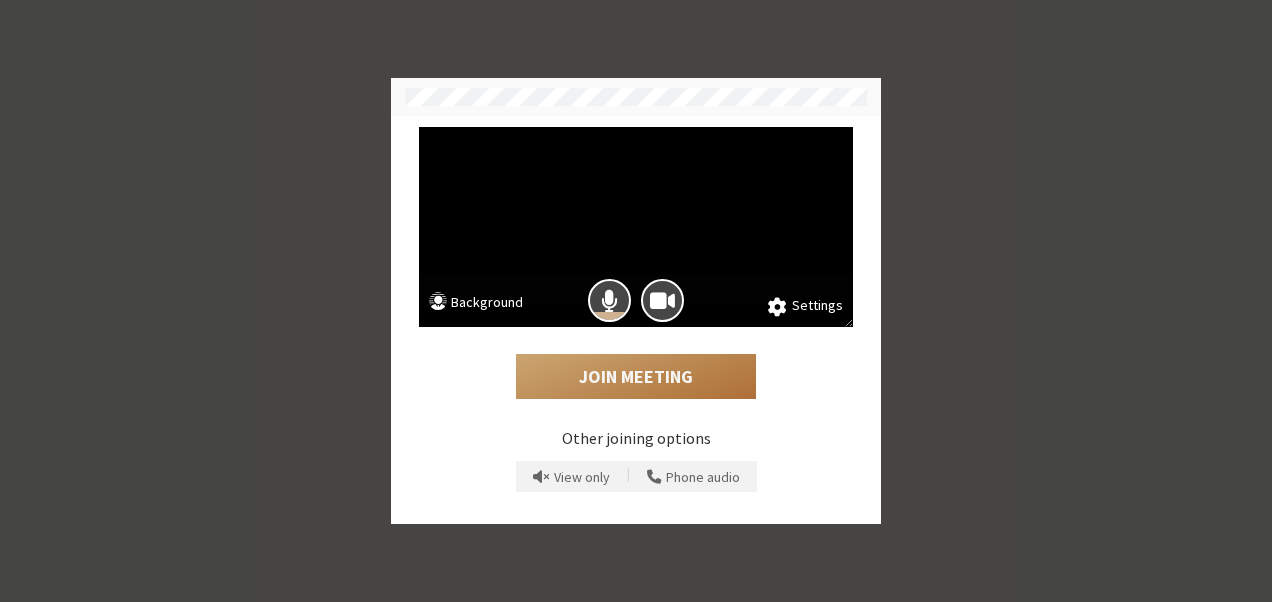click on "Join Meeting" at bounding box center [636, 377] 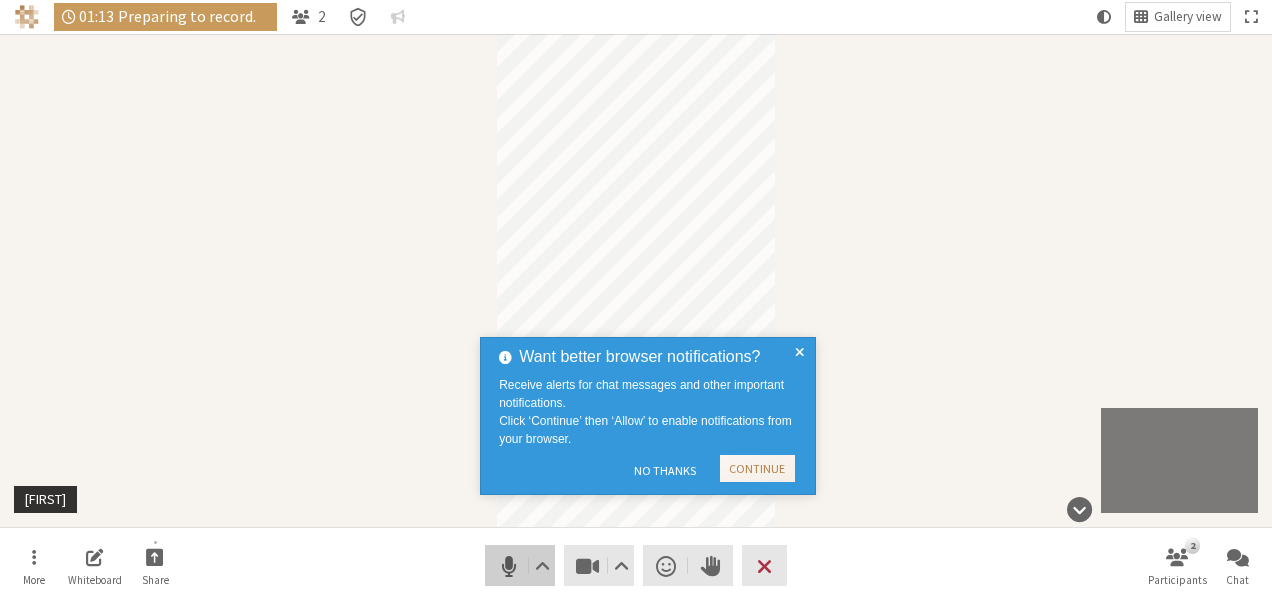 click on "Audio" at bounding box center (520, 565) 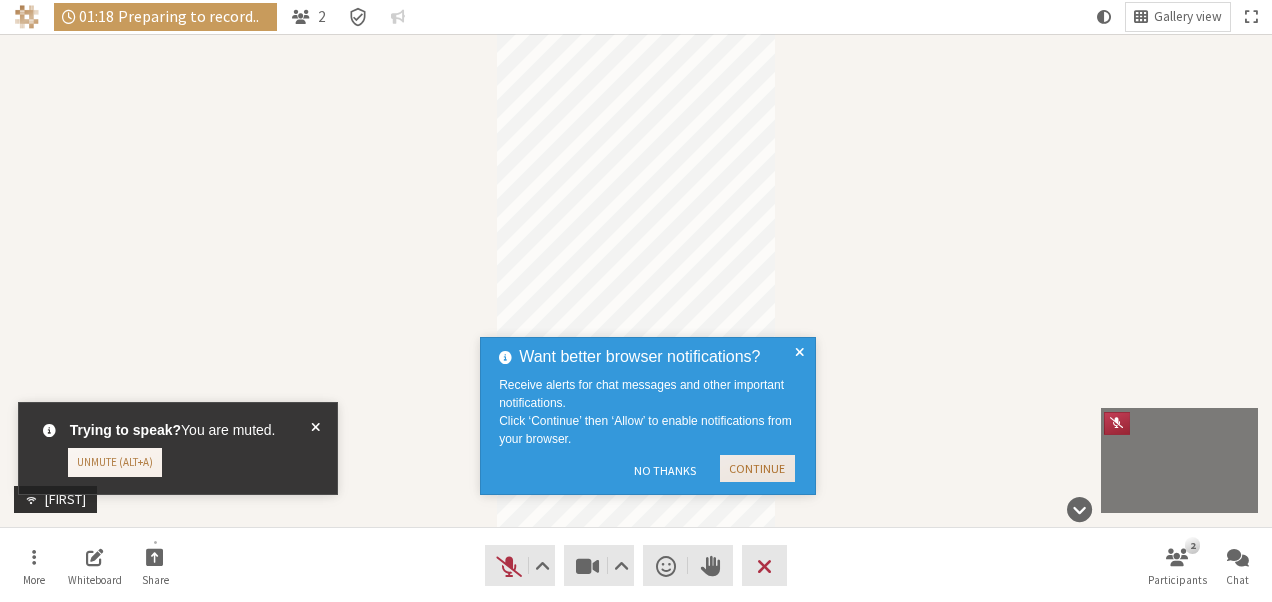 click on "Continue" at bounding box center [757, 468] 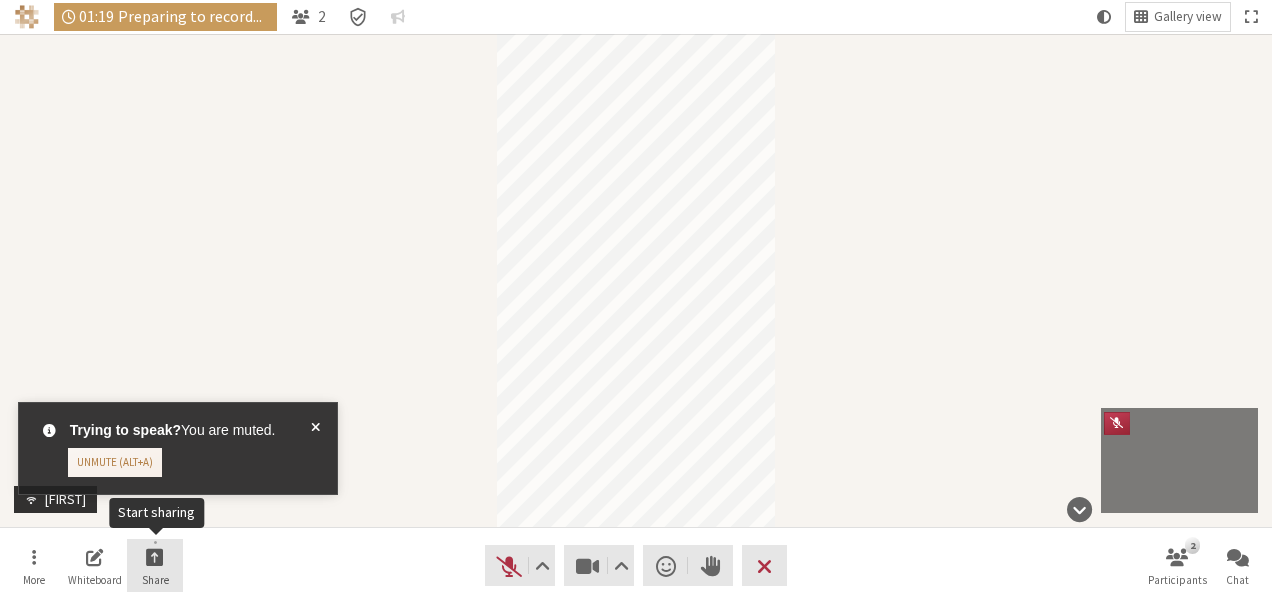 click on "Share" at bounding box center [155, 566] 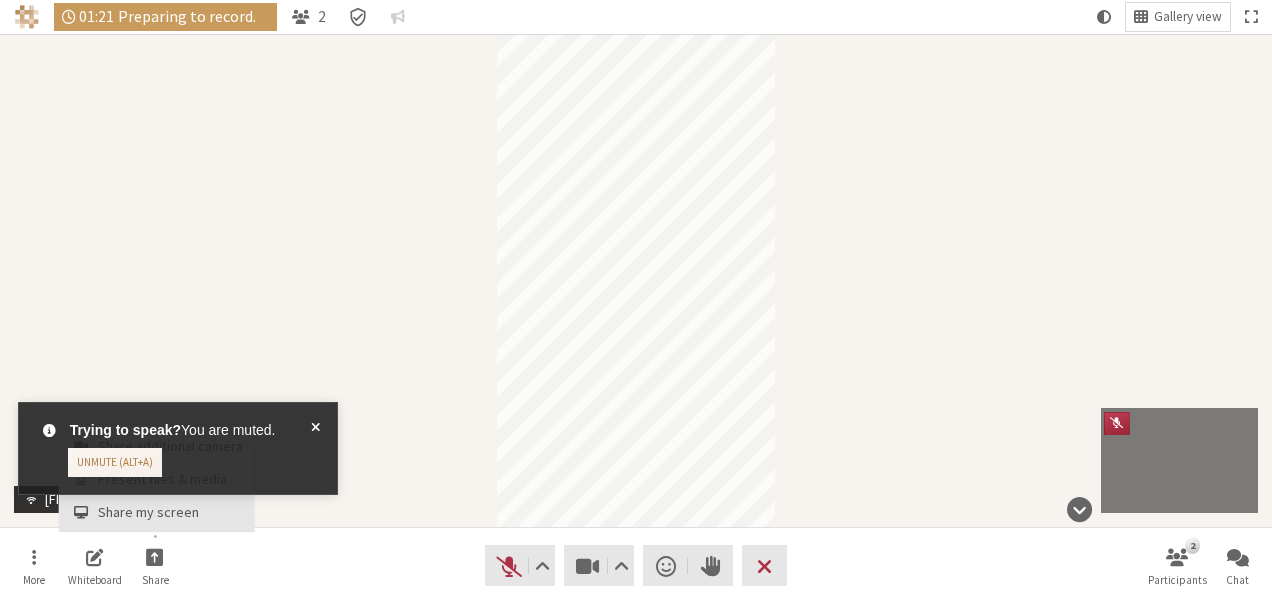 click on "Share my screen" at bounding box center (170, 512) 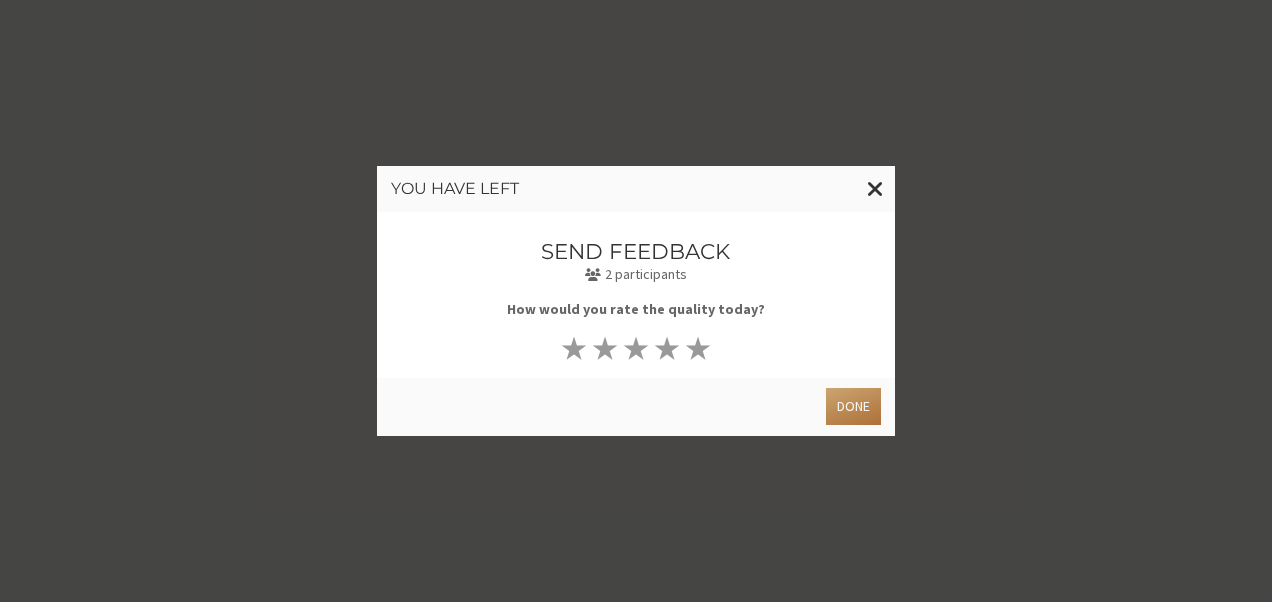 click on "Done" at bounding box center [853, 406] 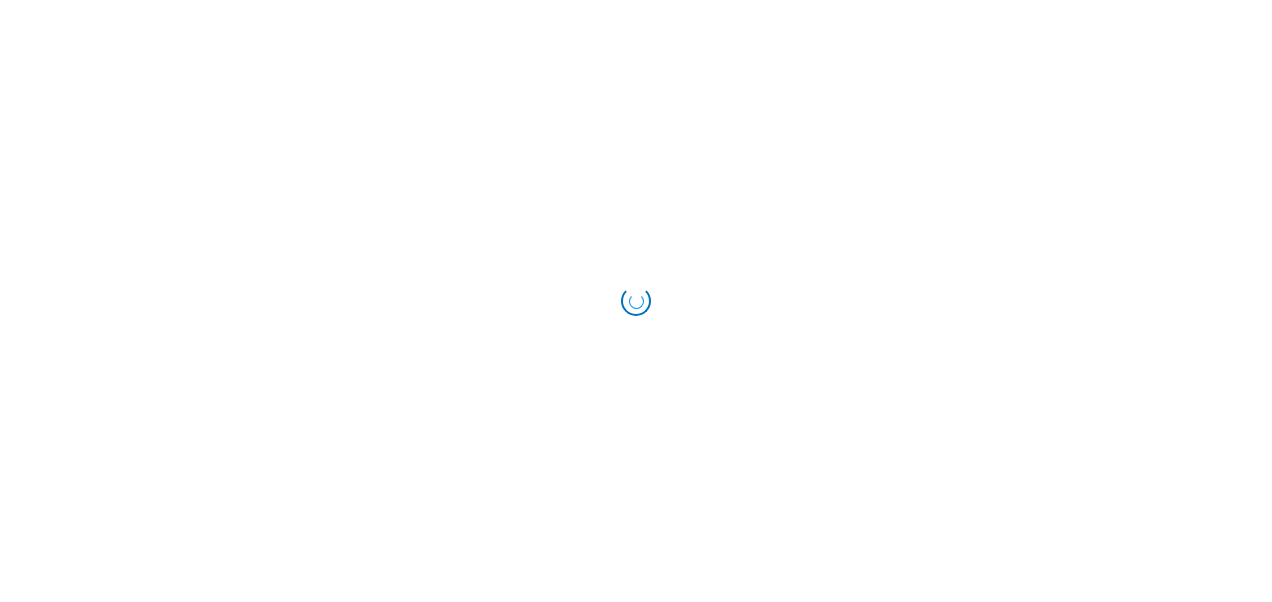scroll, scrollTop: 0, scrollLeft: 0, axis: both 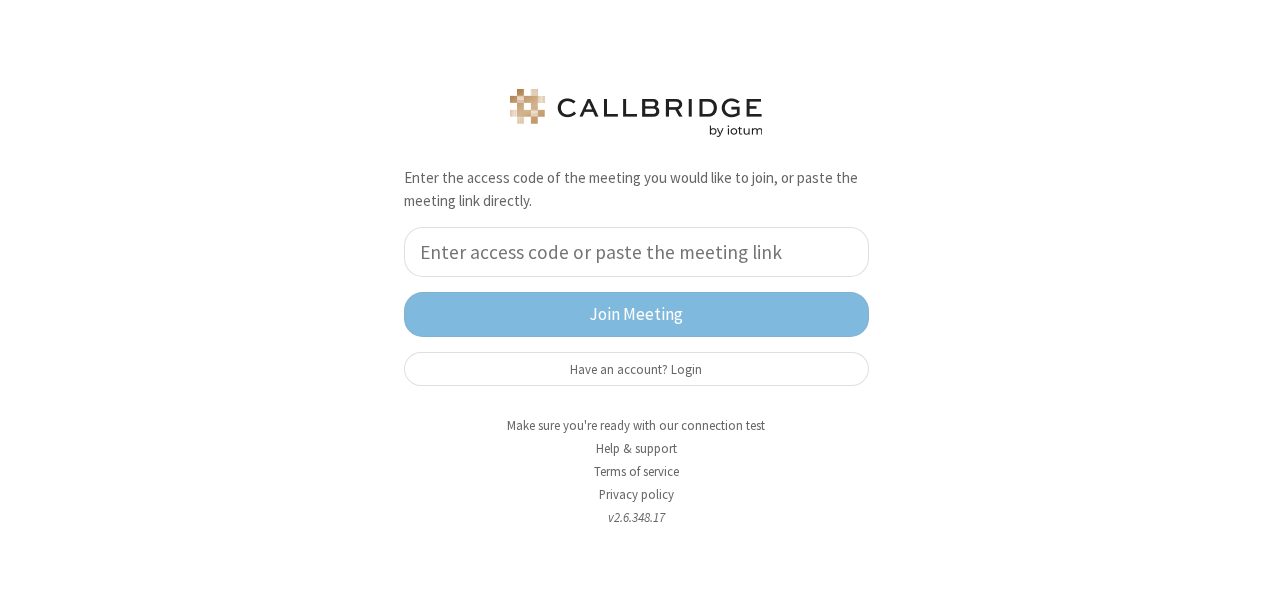 click at bounding box center [636, 252] 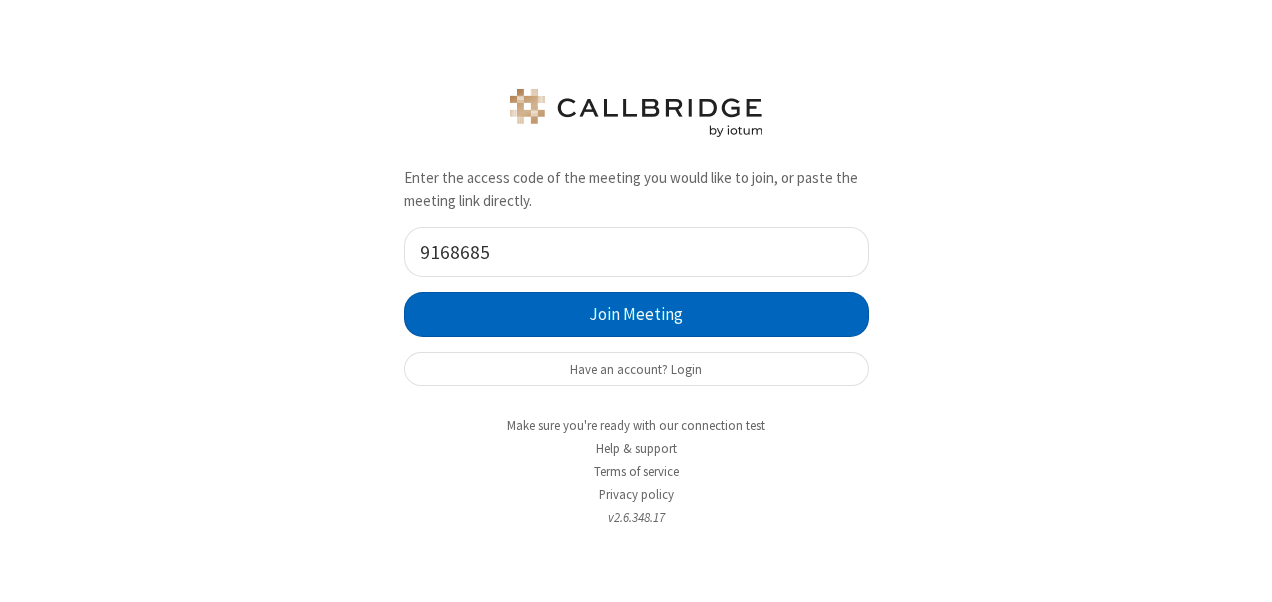 click on "Join Meeting" at bounding box center [636, 314] 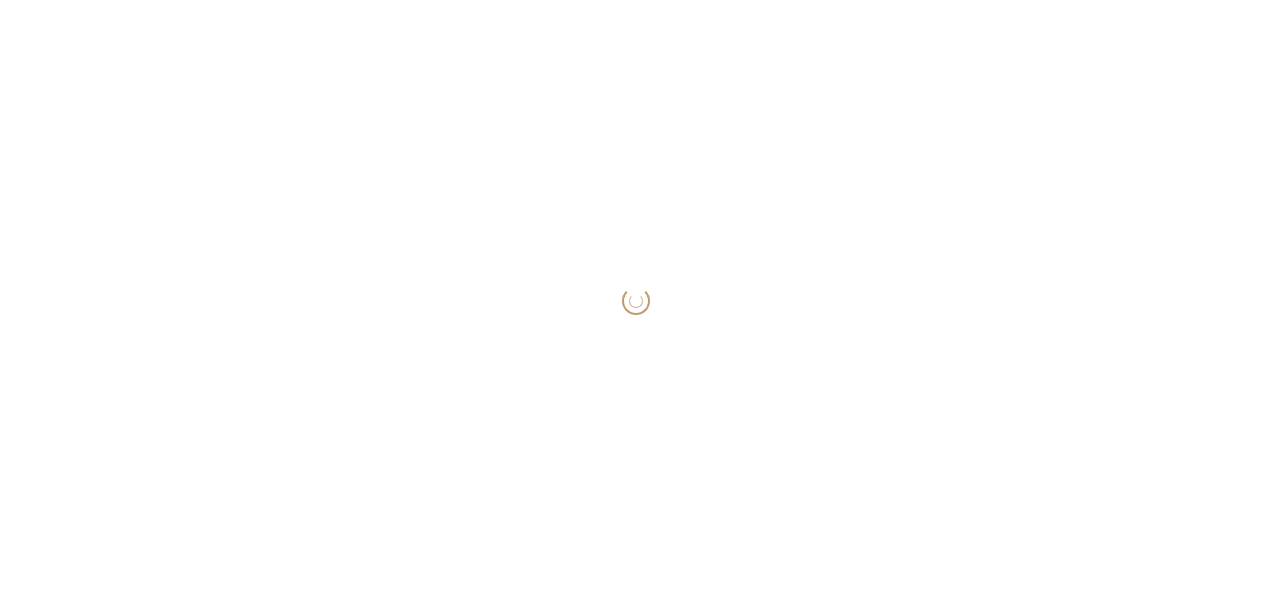 scroll, scrollTop: 0, scrollLeft: 0, axis: both 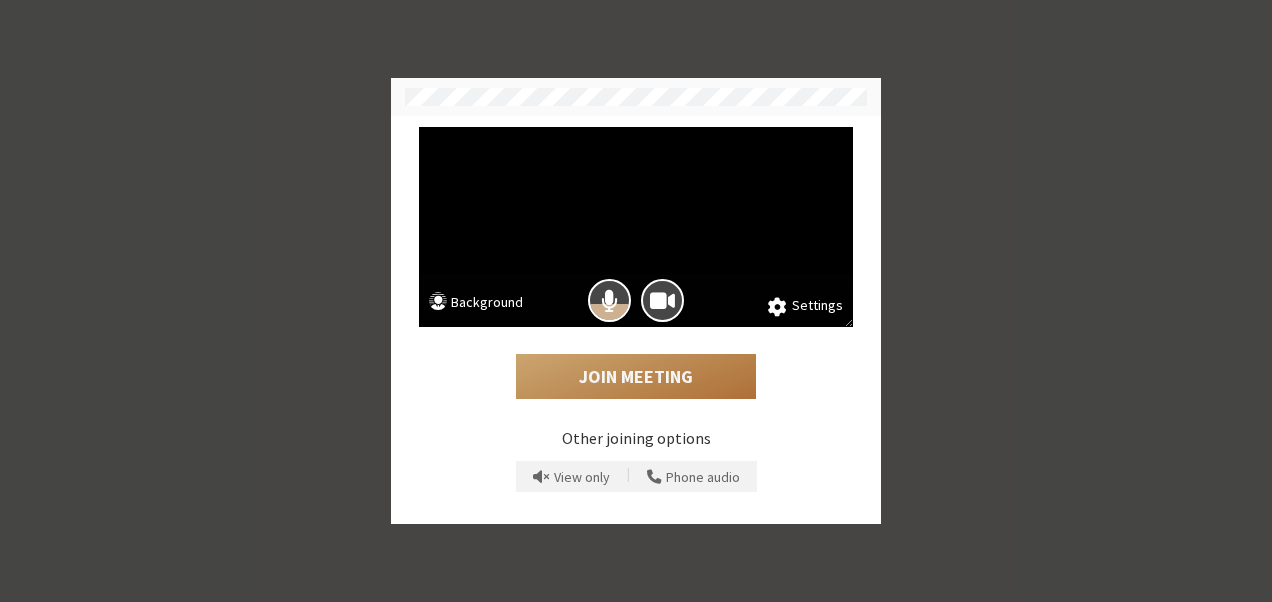 click on "Join Meeting" at bounding box center (636, 377) 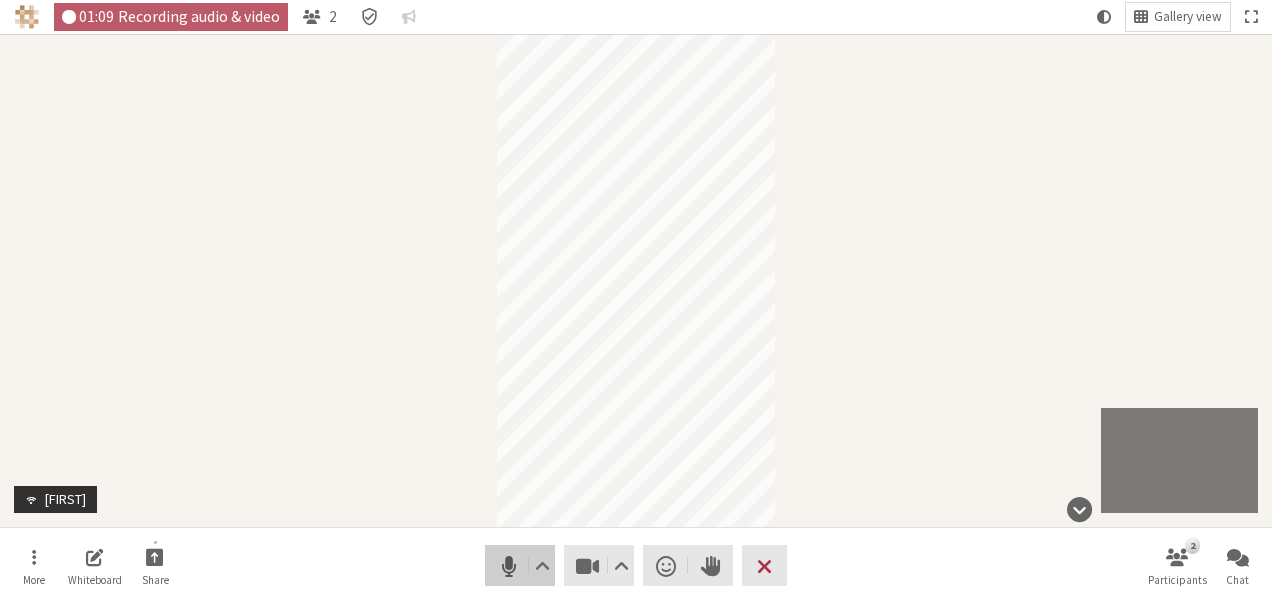click on "Audio" at bounding box center [520, 565] 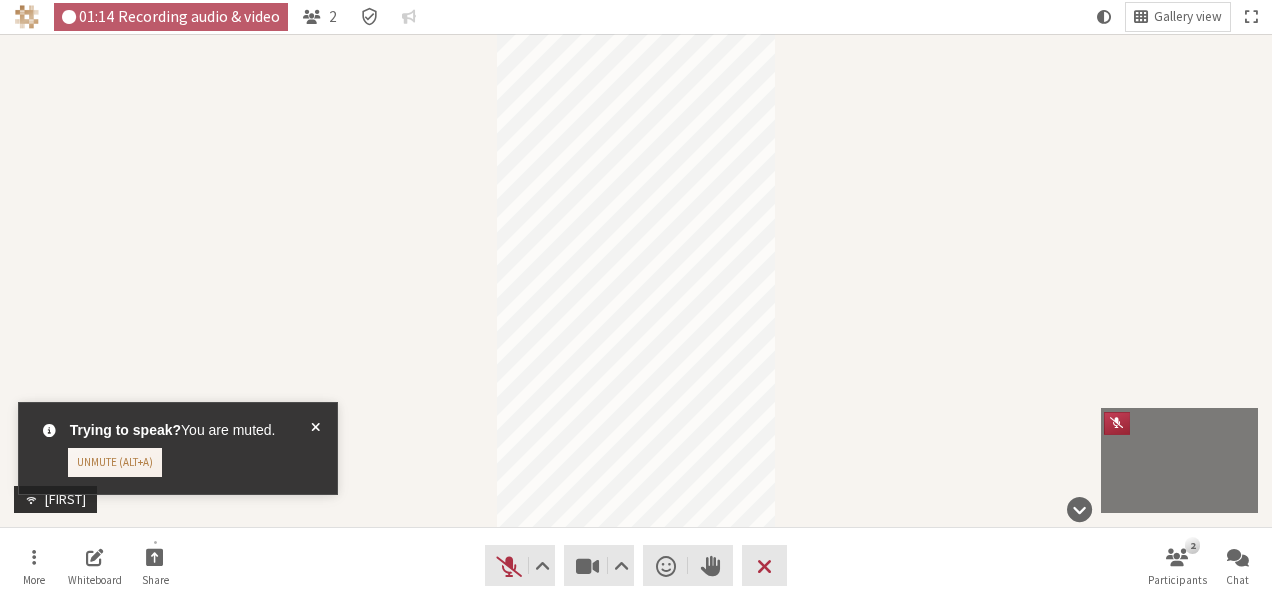 click at bounding box center [315, 448] 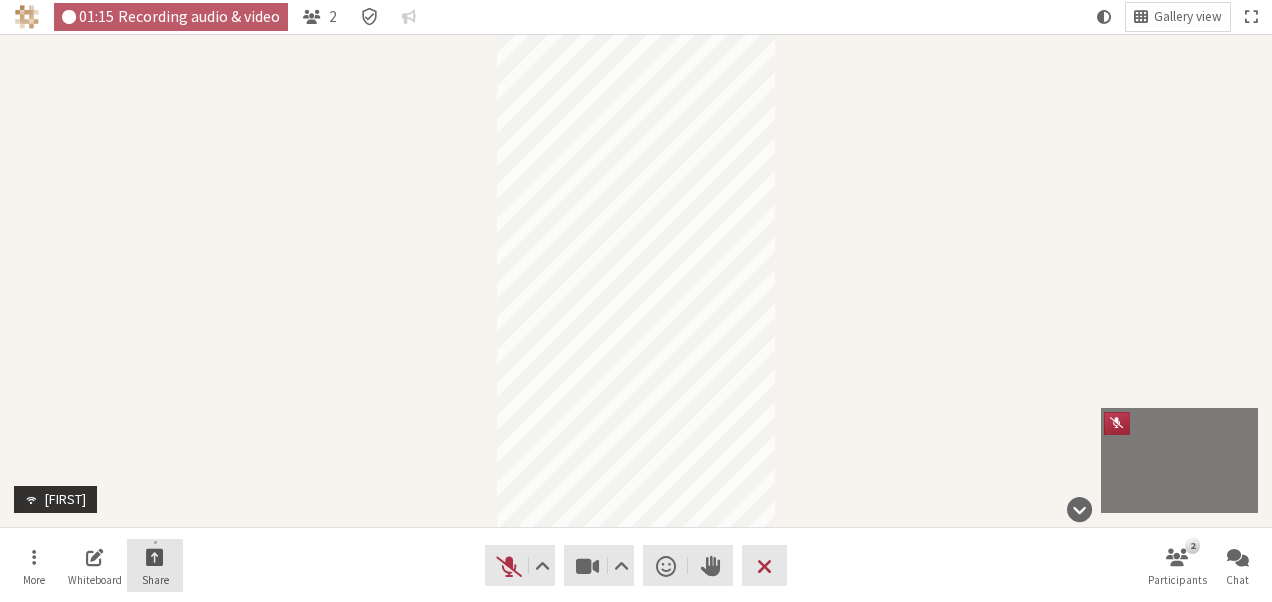 click at bounding box center [155, 556] 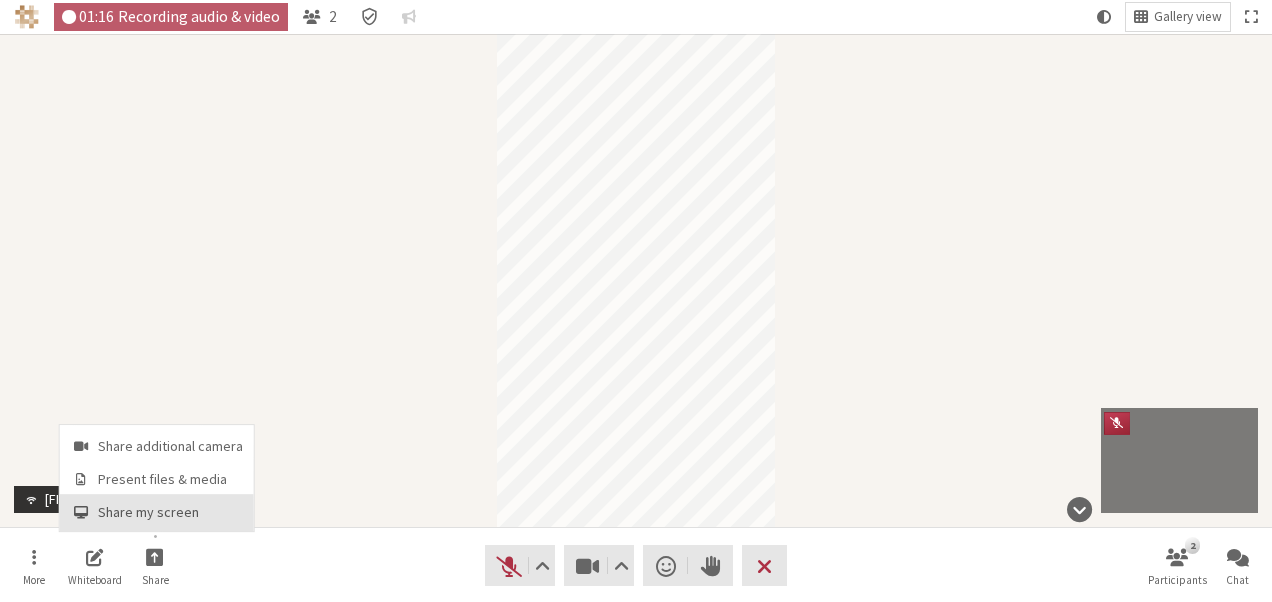 click on "Share my screen" at bounding box center (170, 512) 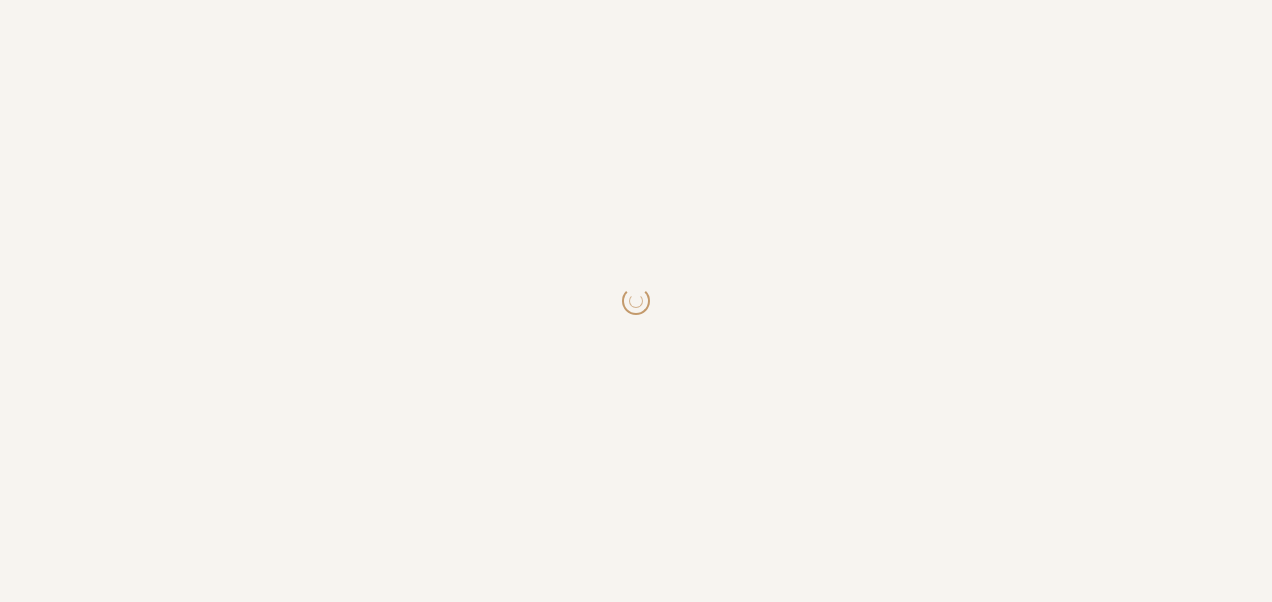 scroll, scrollTop: 0, scrollLeft: 0, axis: both 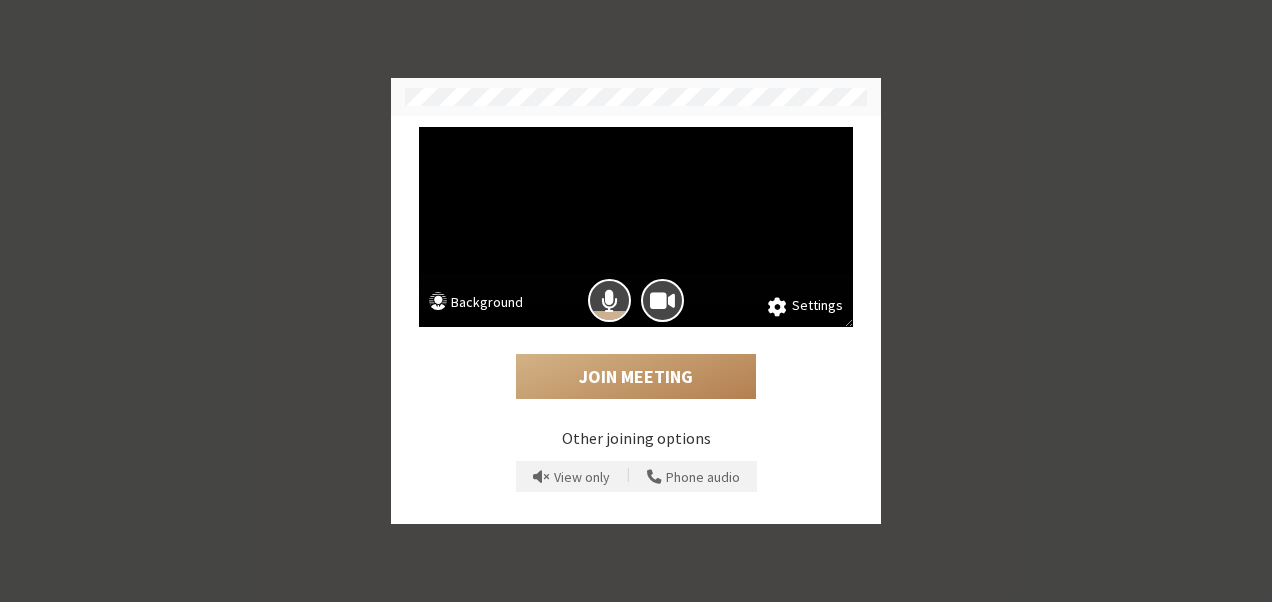 click on "Settings
Background Join Meeting Other joining options View only | Phone audio" at bounding box center [636, 301] 